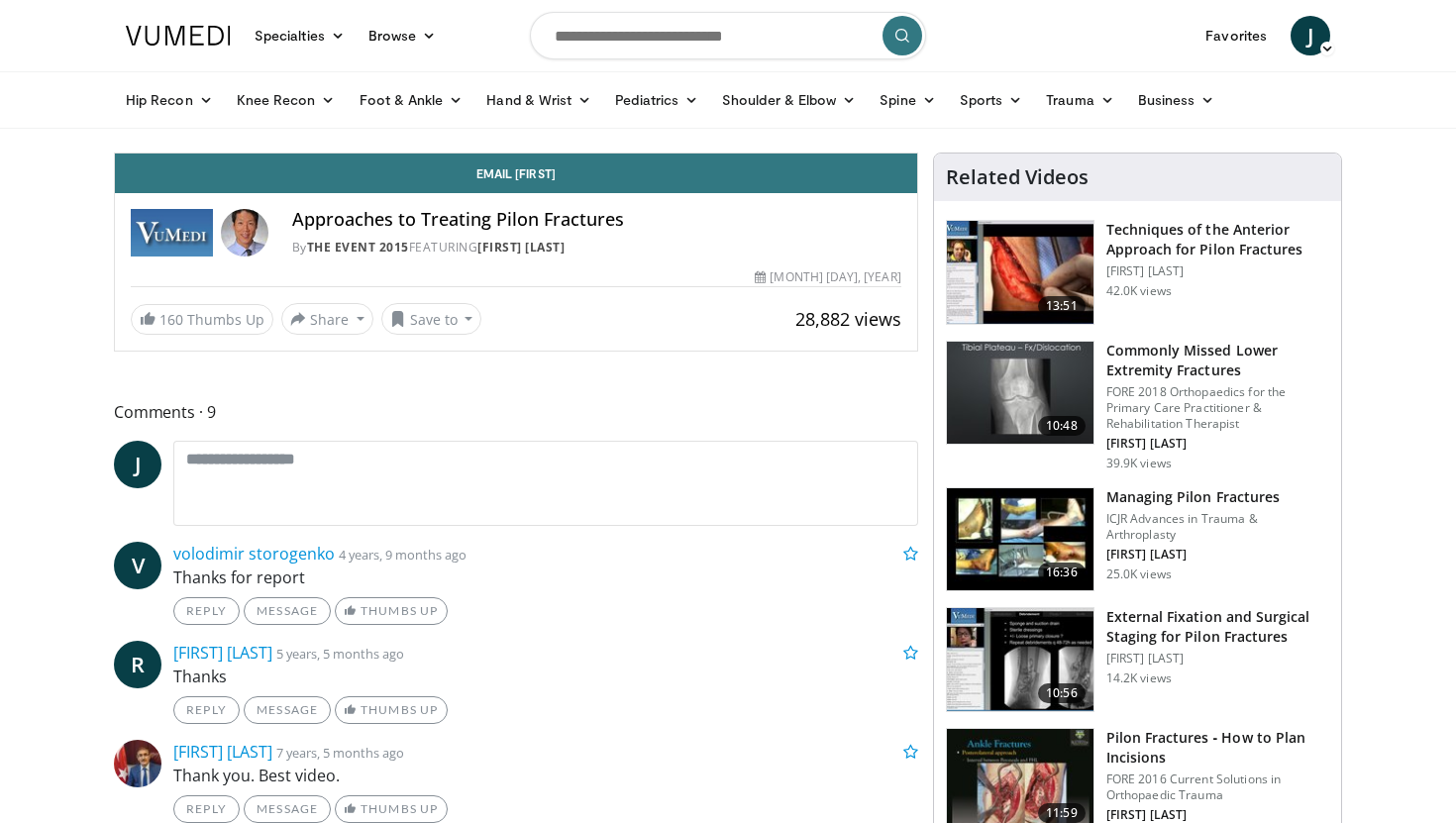 scroll, scrollTop: 0, scrollLeft: 0, axis: both 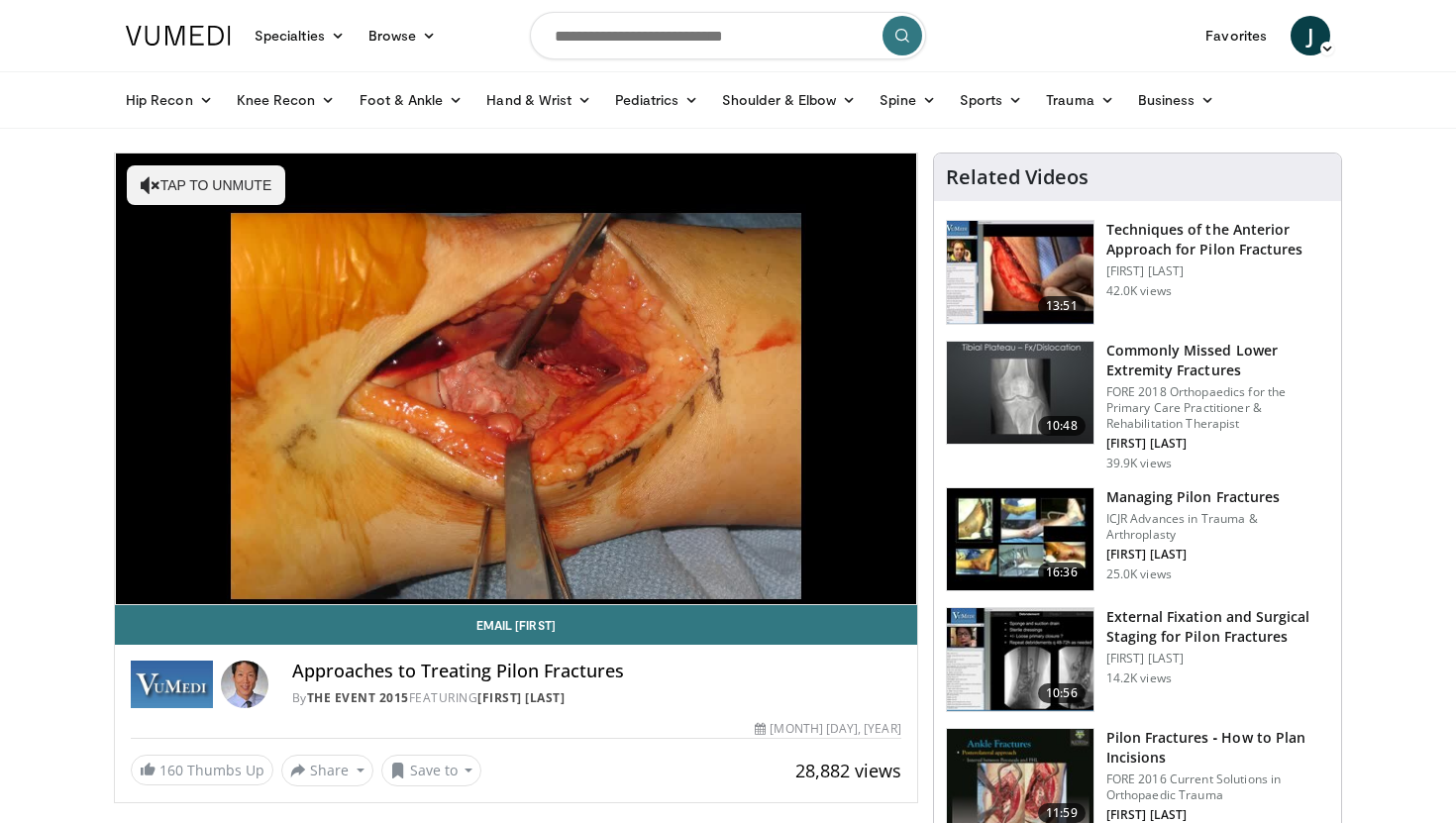 click at bounding box center (728, 36) 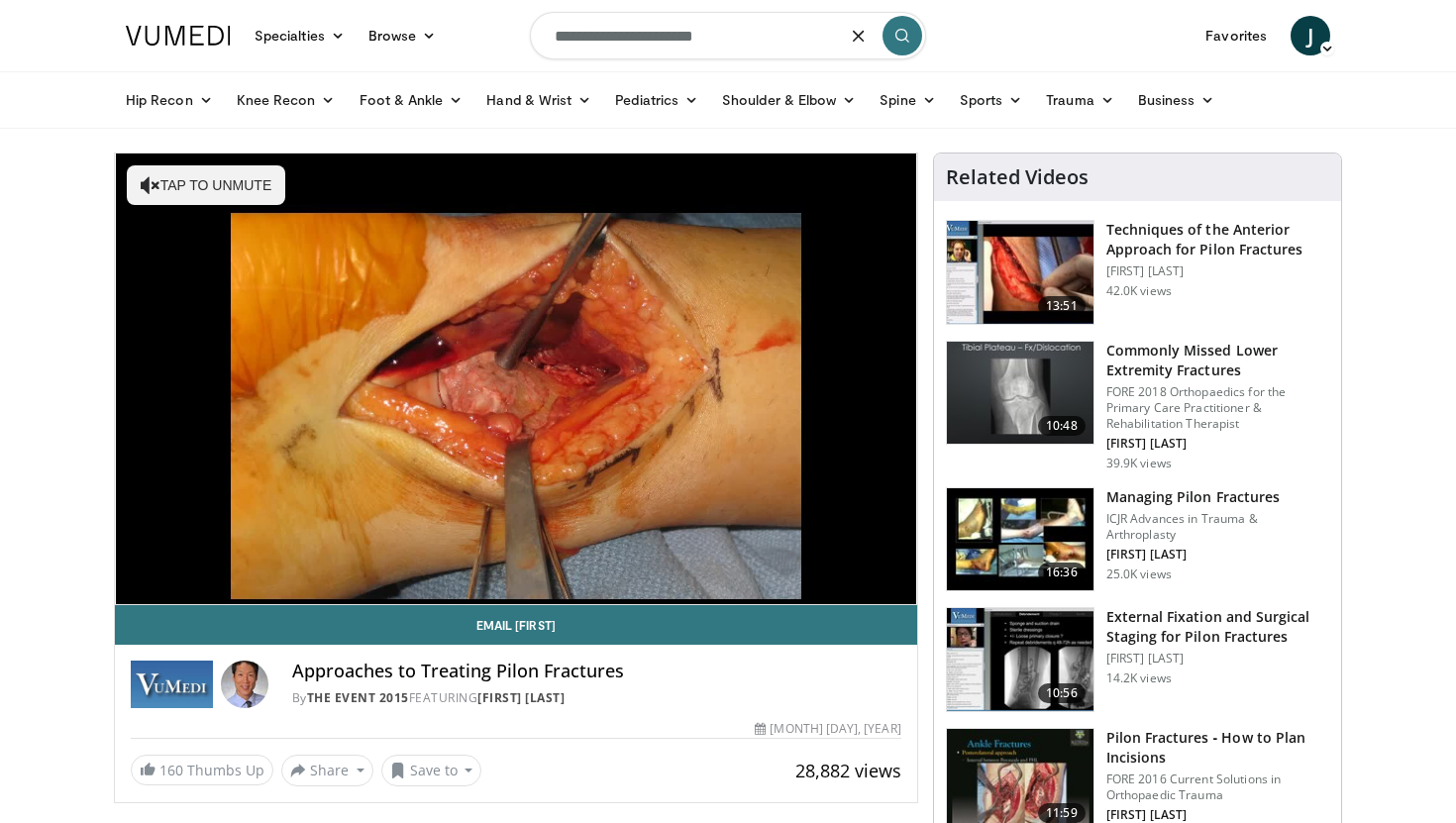 type on "**********" 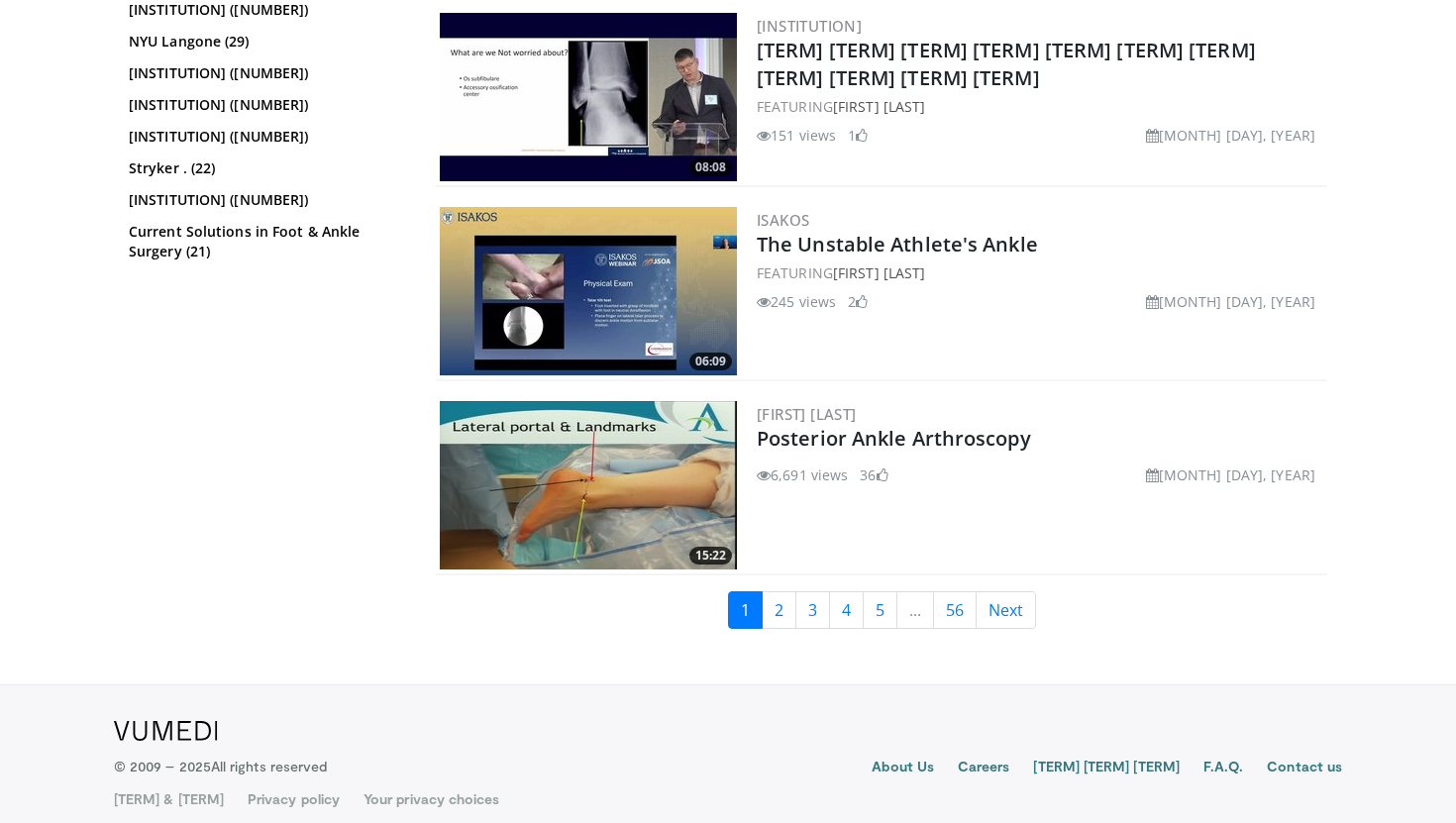scroll, scrollTop: 4873, scrollLeft: 0, axis: vertical 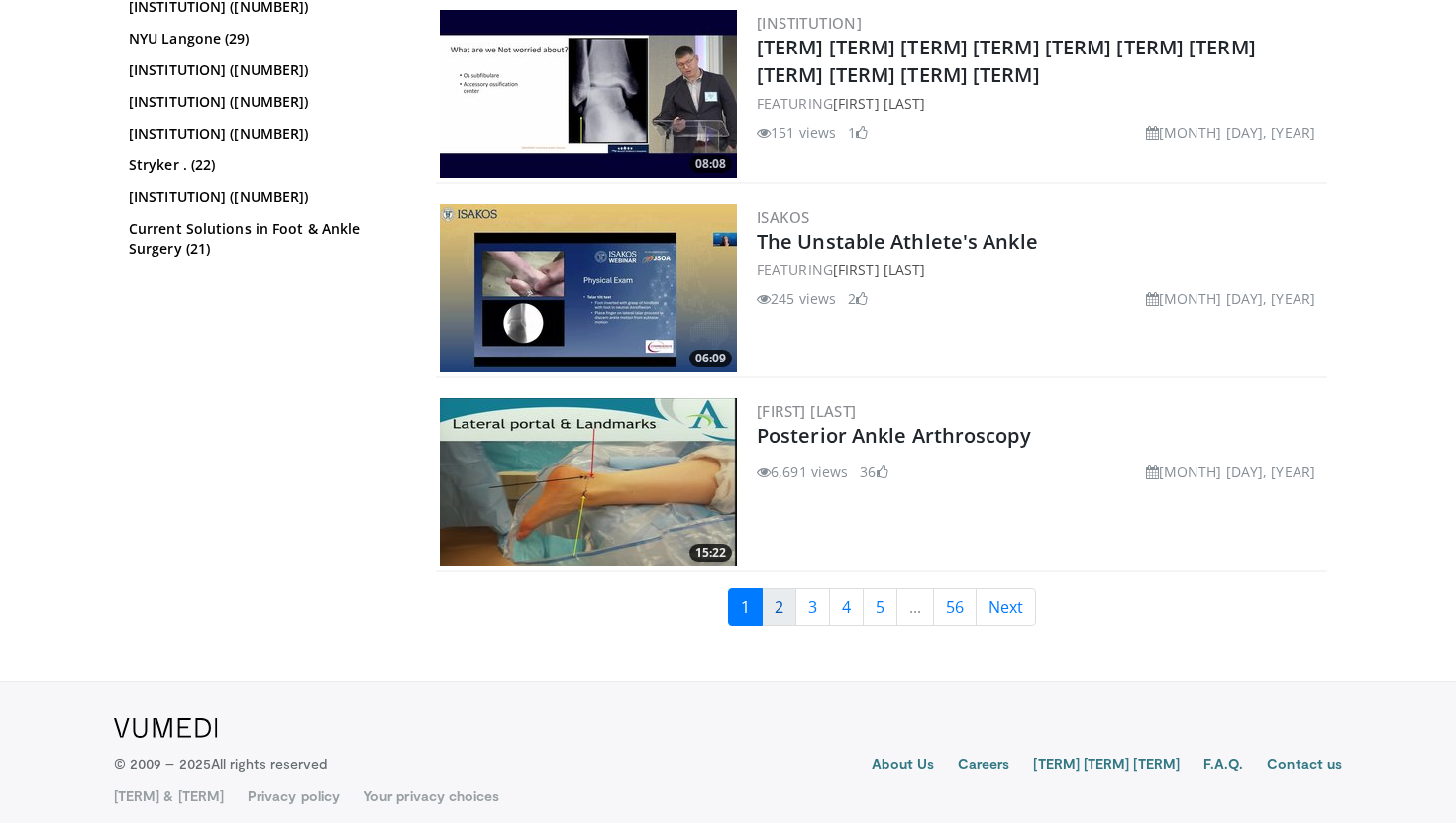 click on "2" at bounding box center [779, 607] 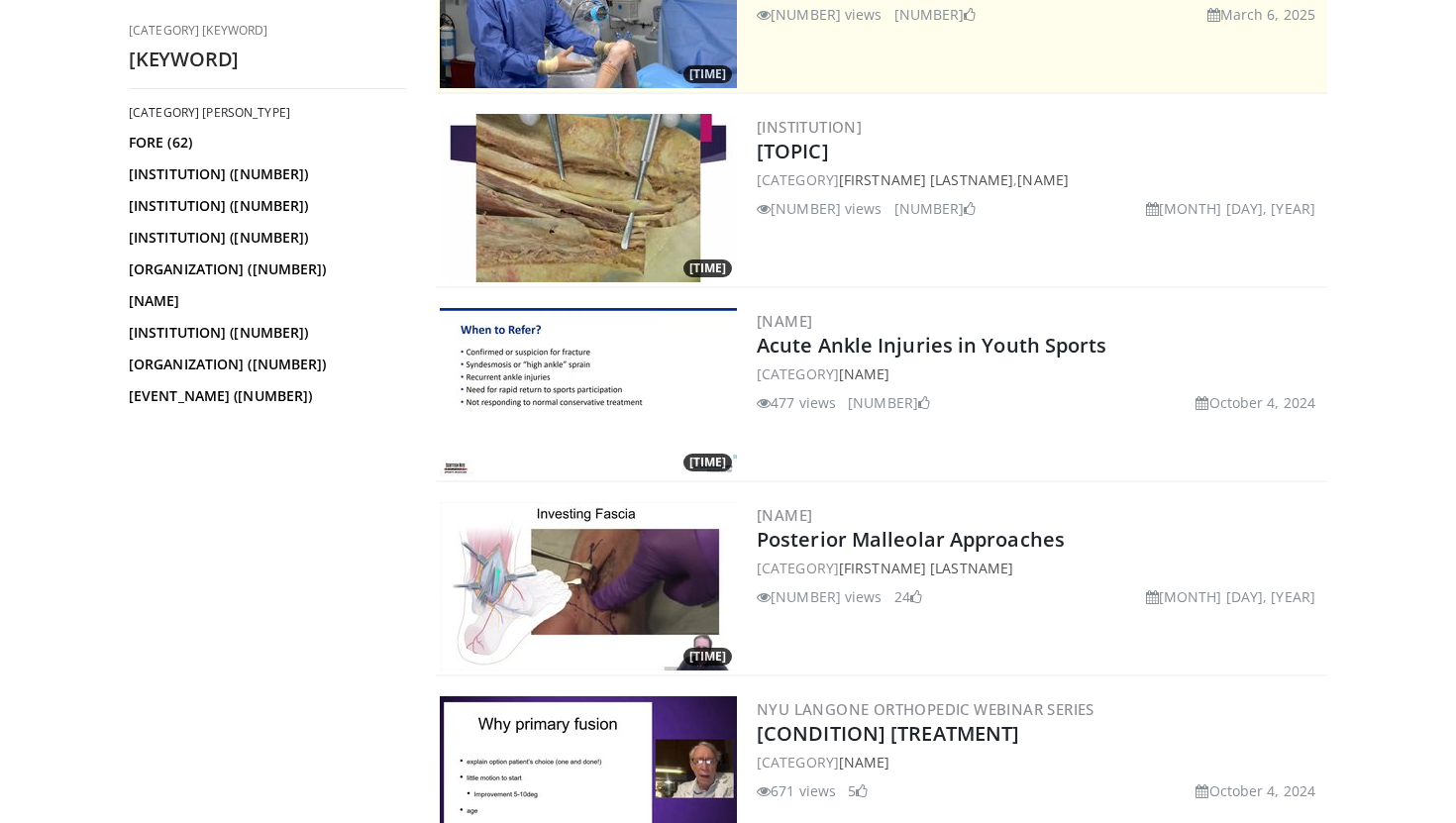 scroll, scrollTop: 515, scrollLeft: 0, axis: vertical 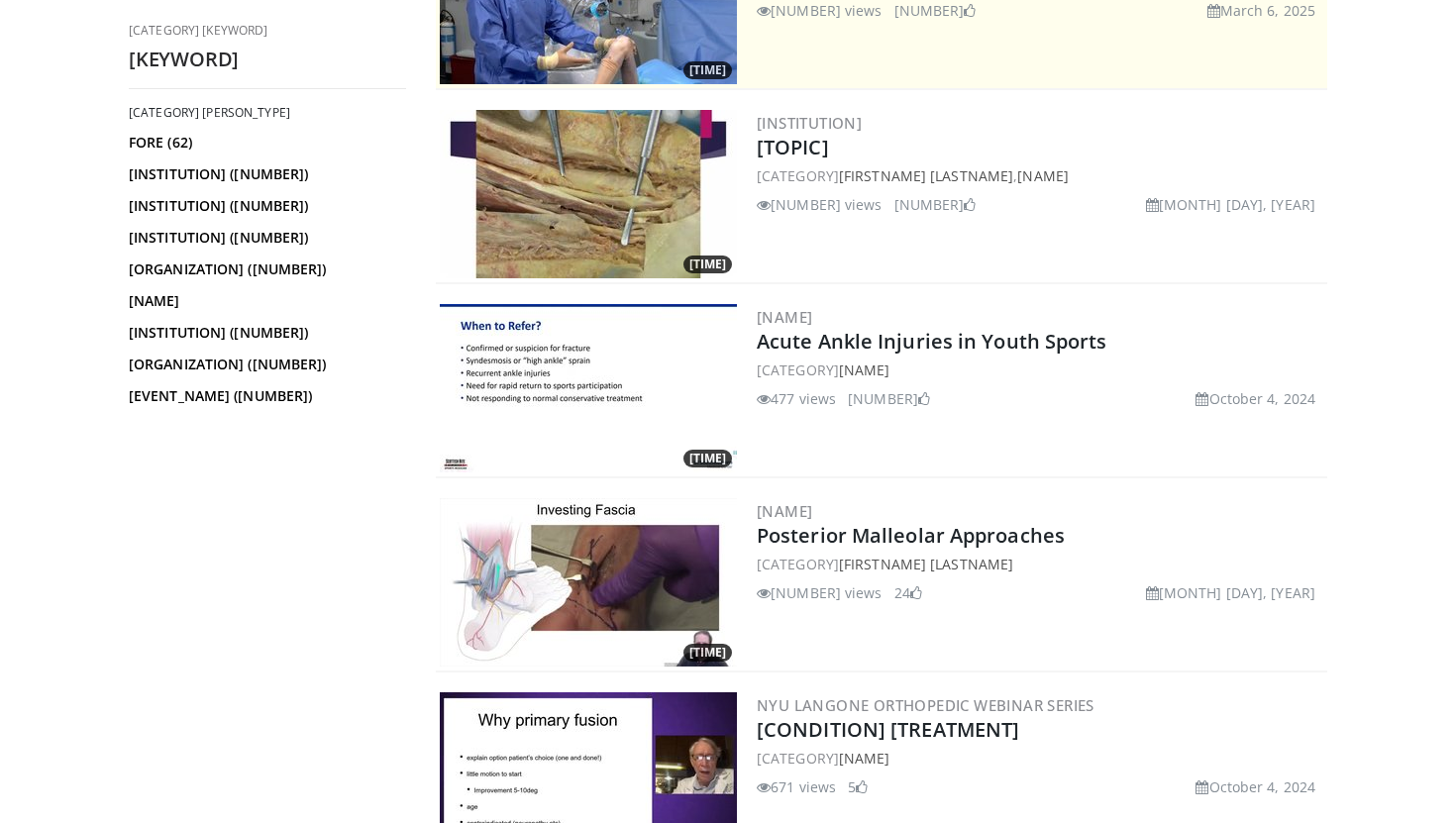click at bounding box center (588, 582) 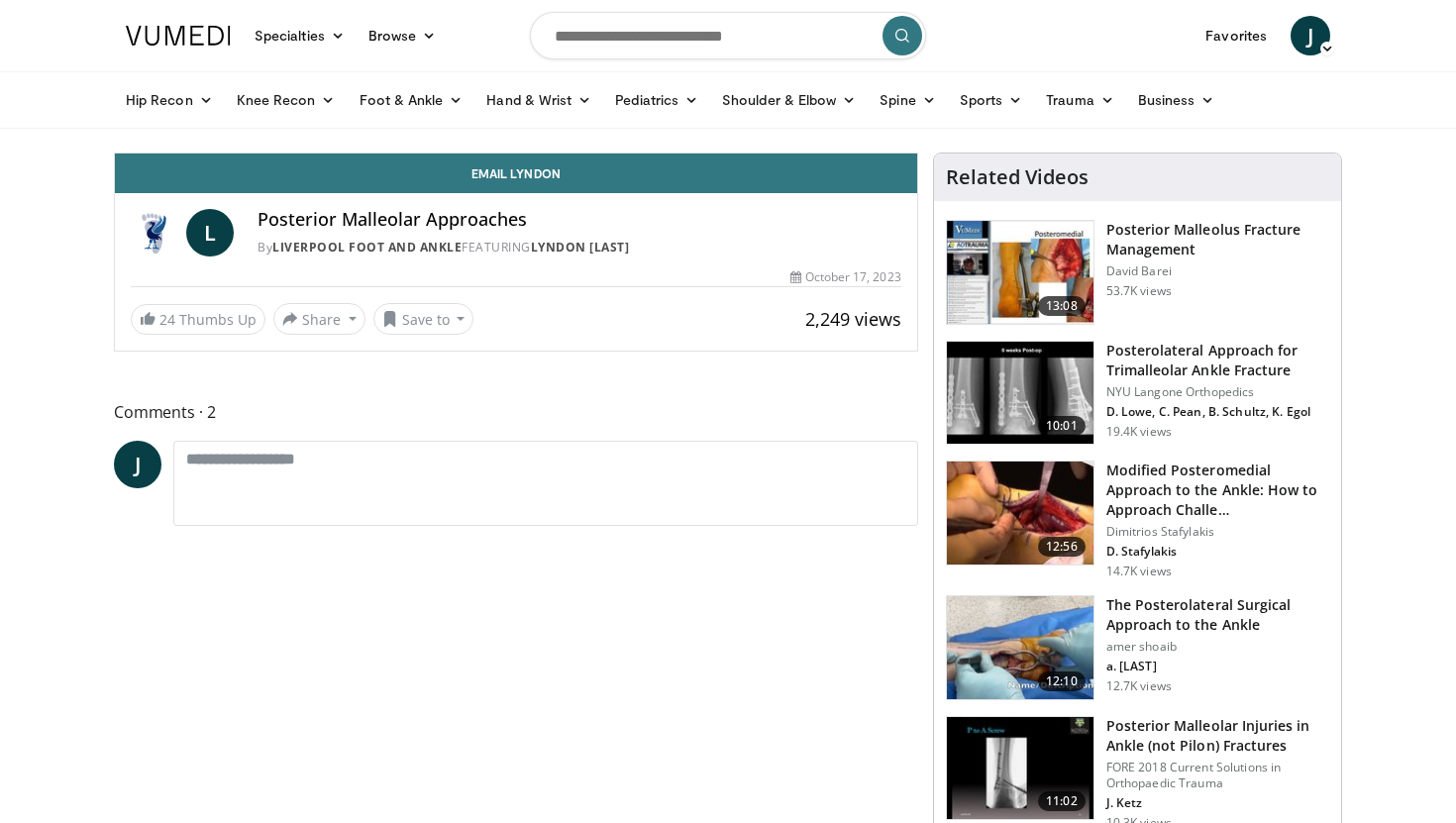 scroll, scrollTop: 0, scrollLeft: 0, axis: both 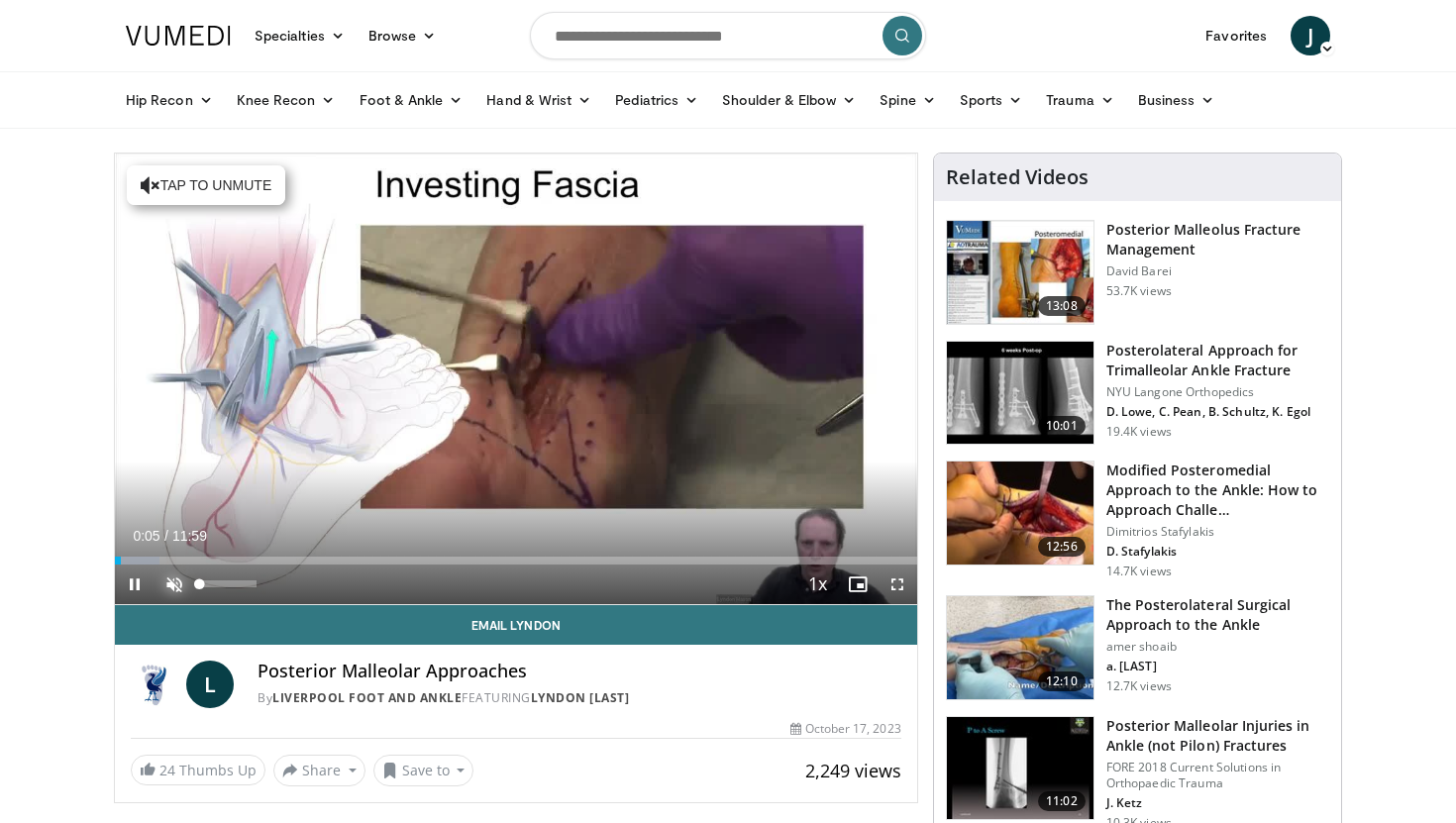 click at bounding box center [174, 584] 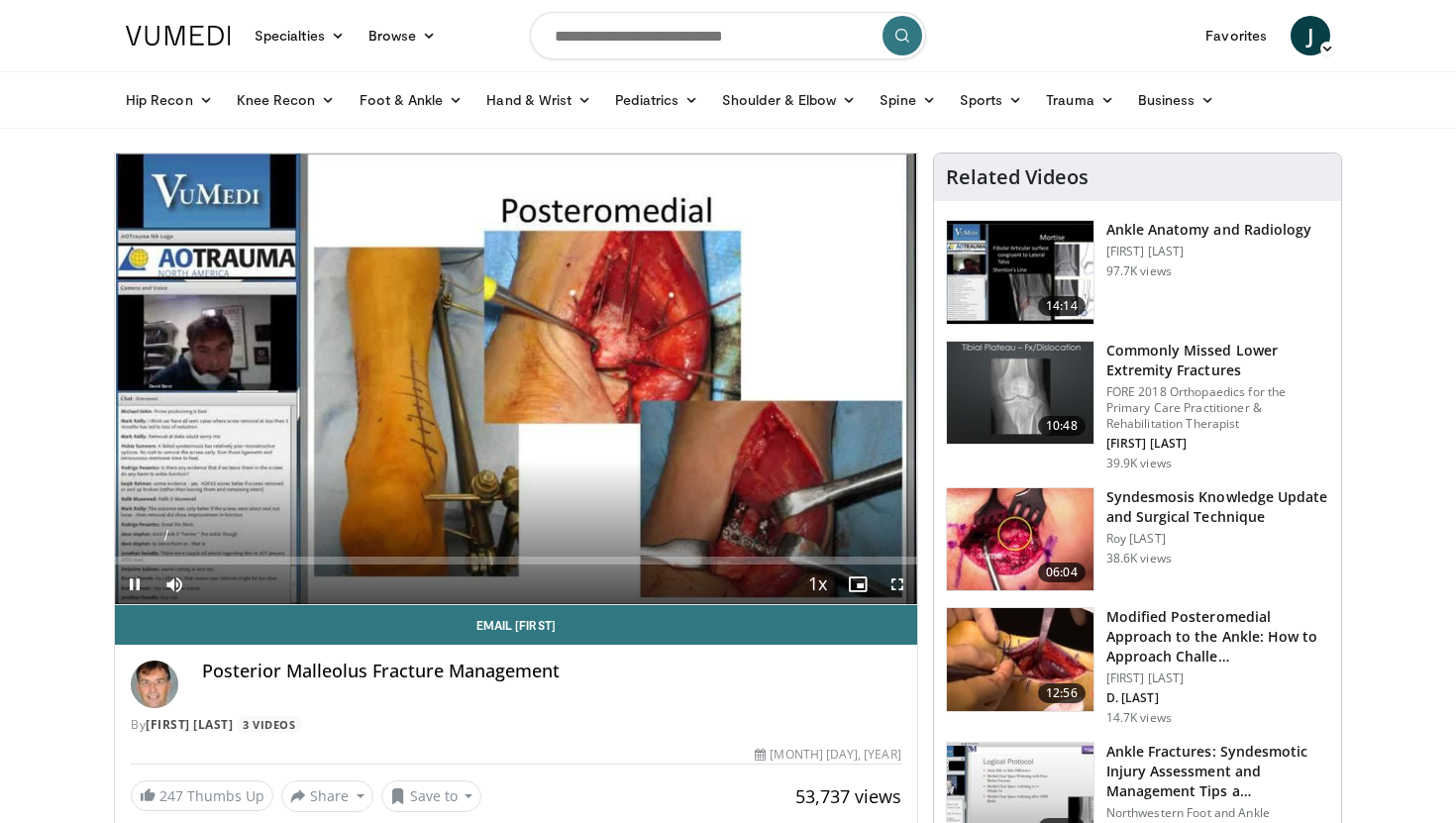 scroll, scrollTop: 0, scrollLeft: 0, axis: both 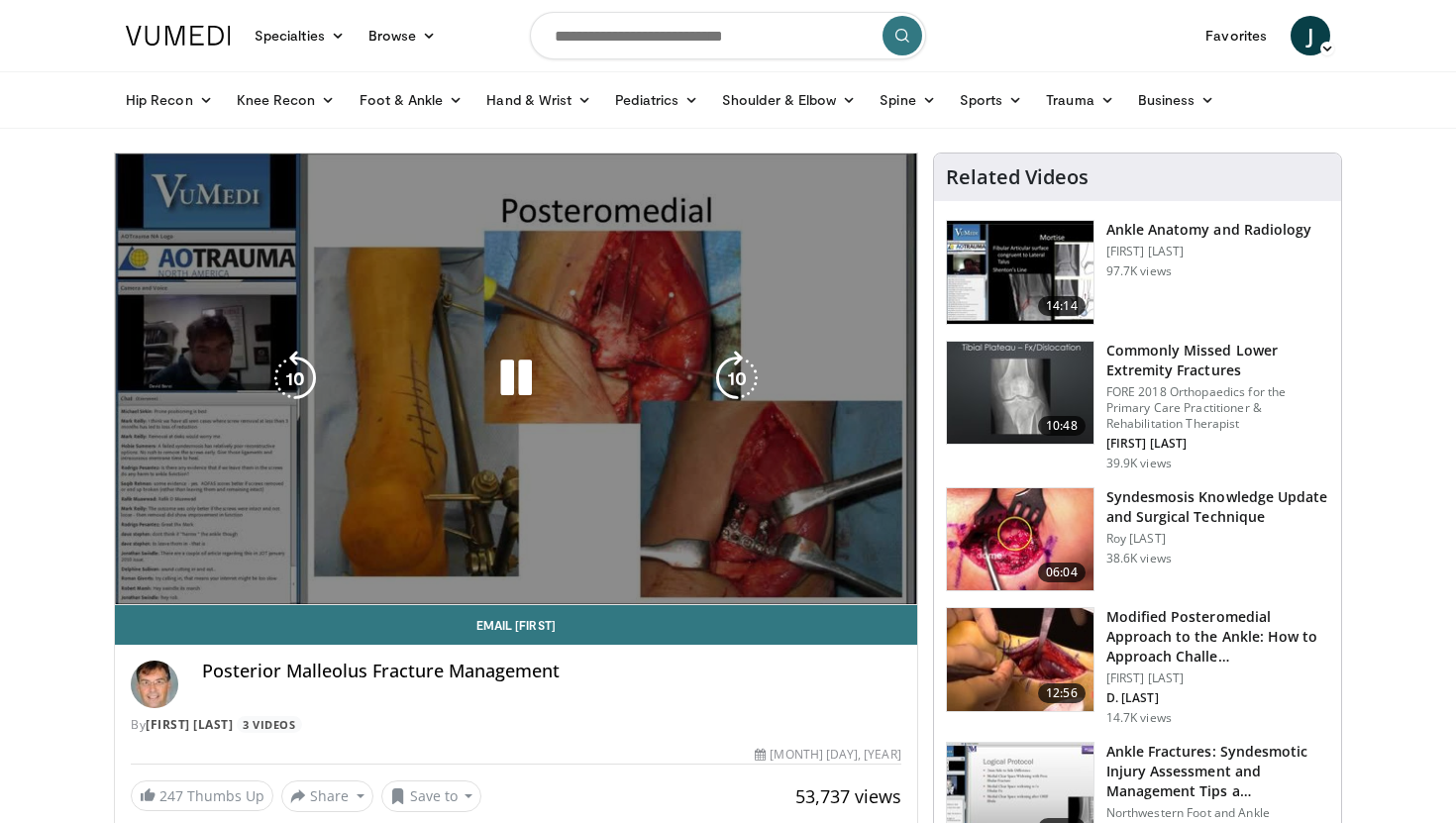click on "10 seconds
Tap to unmute" at bounding box center [516, 378] 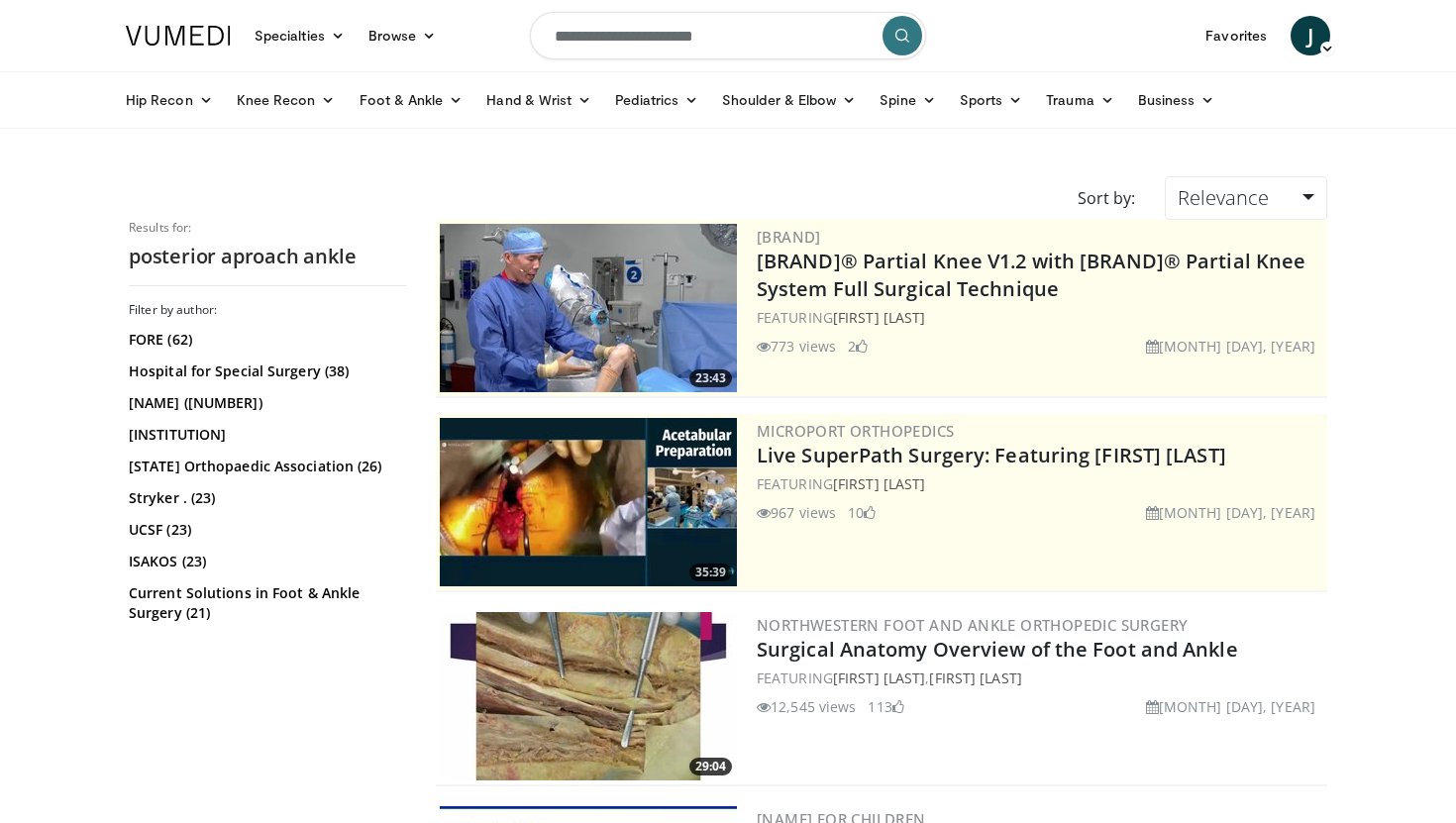 scroll, scrollTop: 515, scrollLeft: 0, axis: vertical 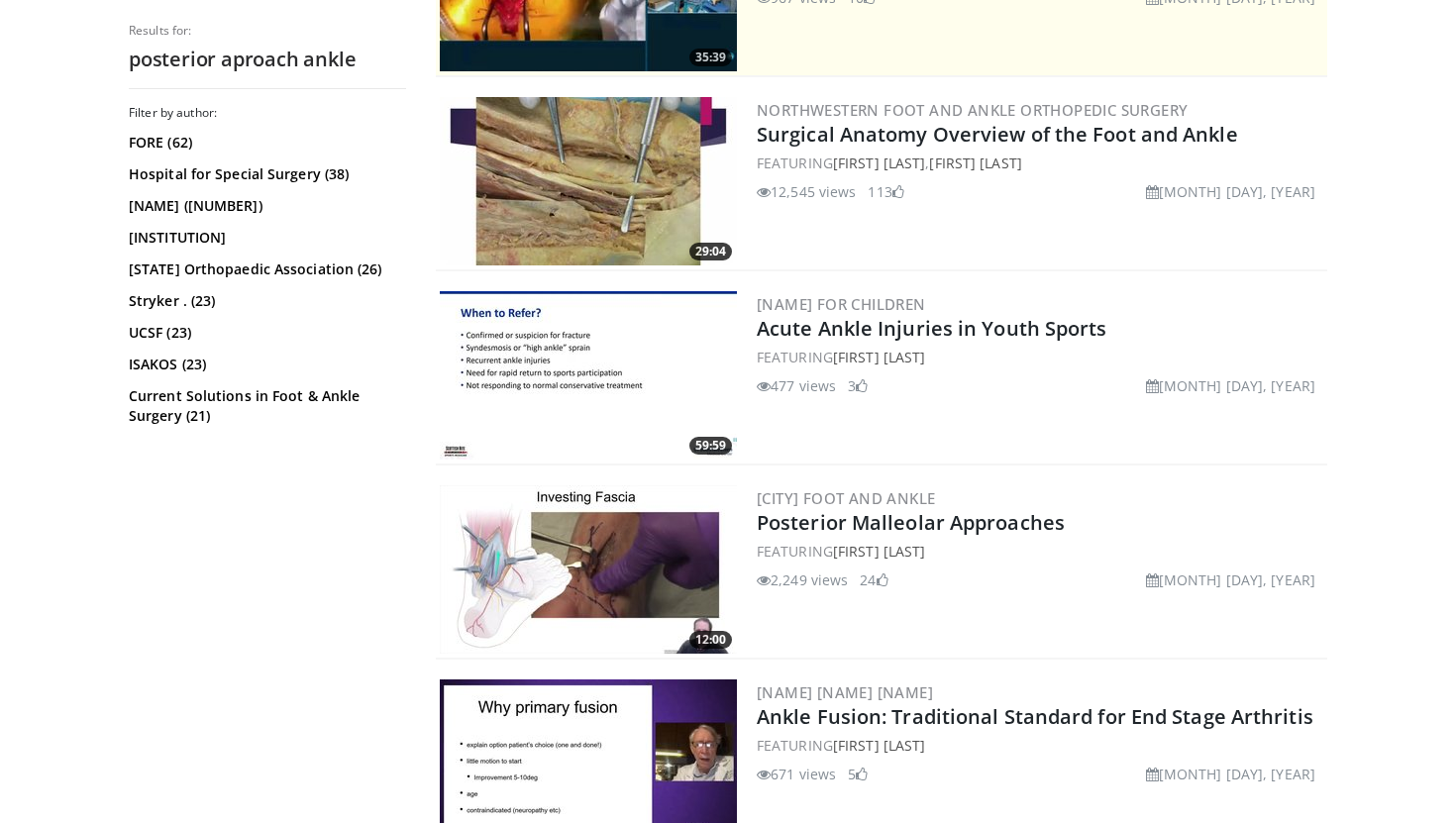 click at bounding box center [588, 569] 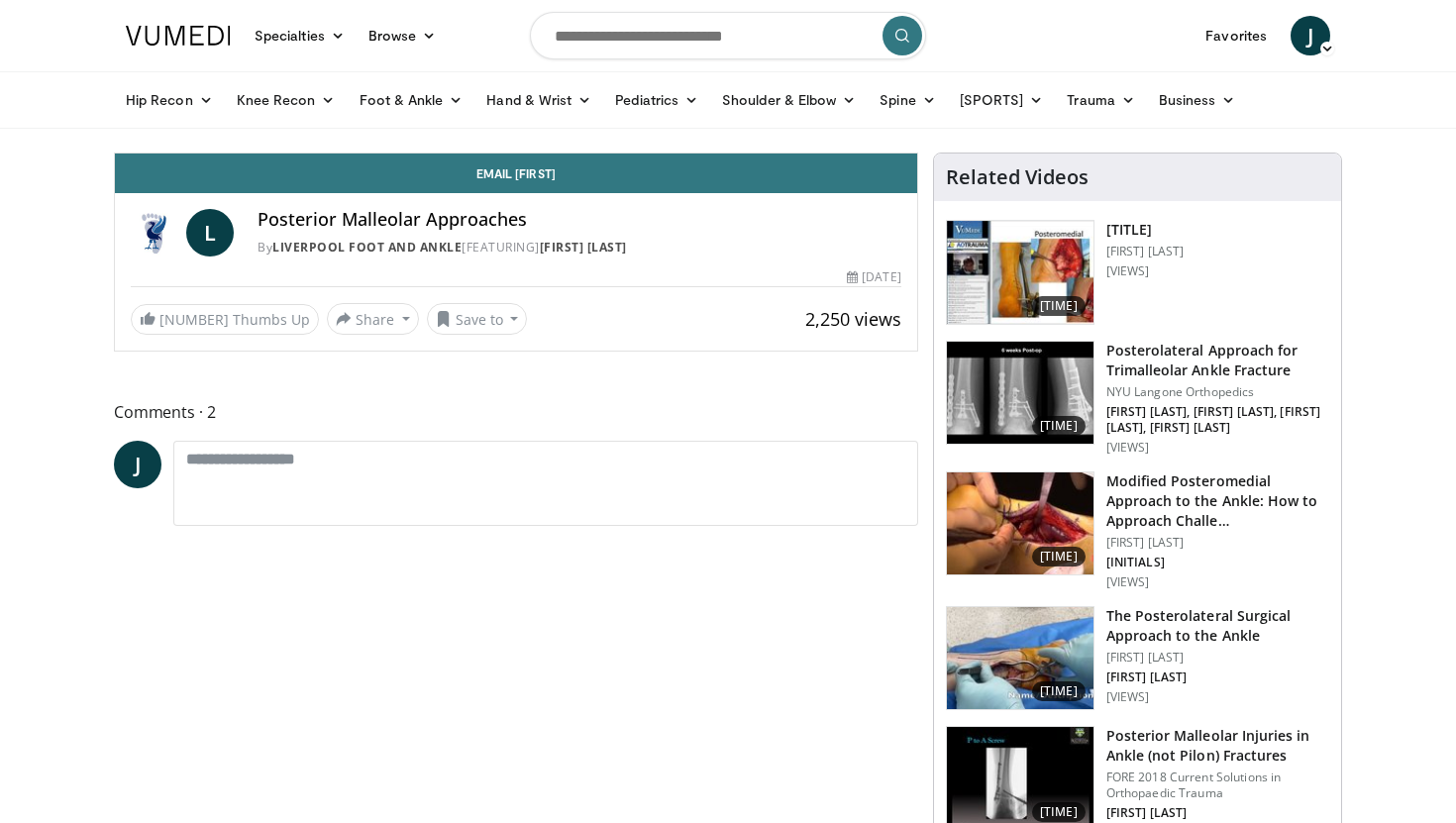scroll, scrollTop: 0, scrollLeft: 0, axis: both 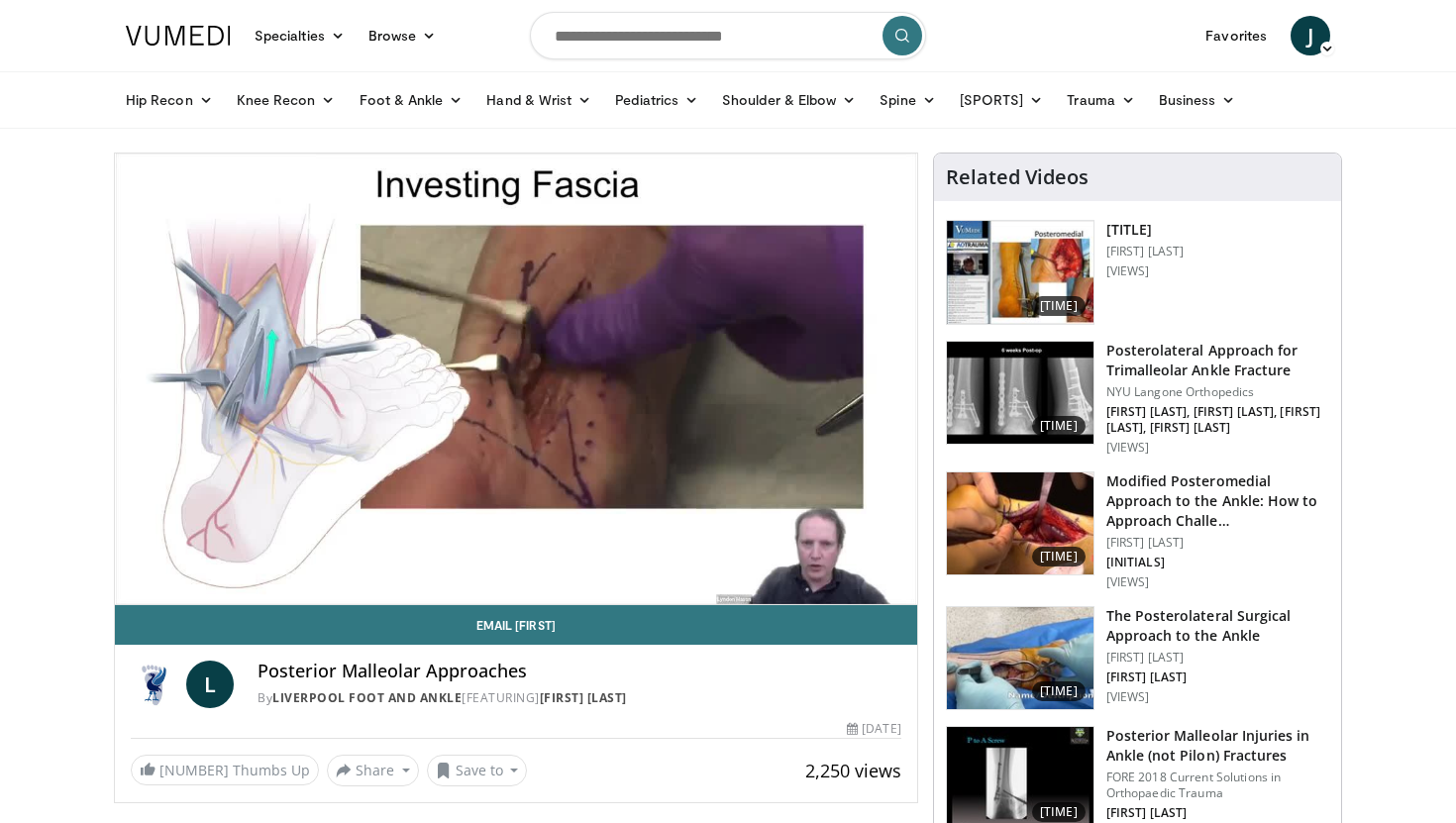 click at bounding box center (1020, 393) 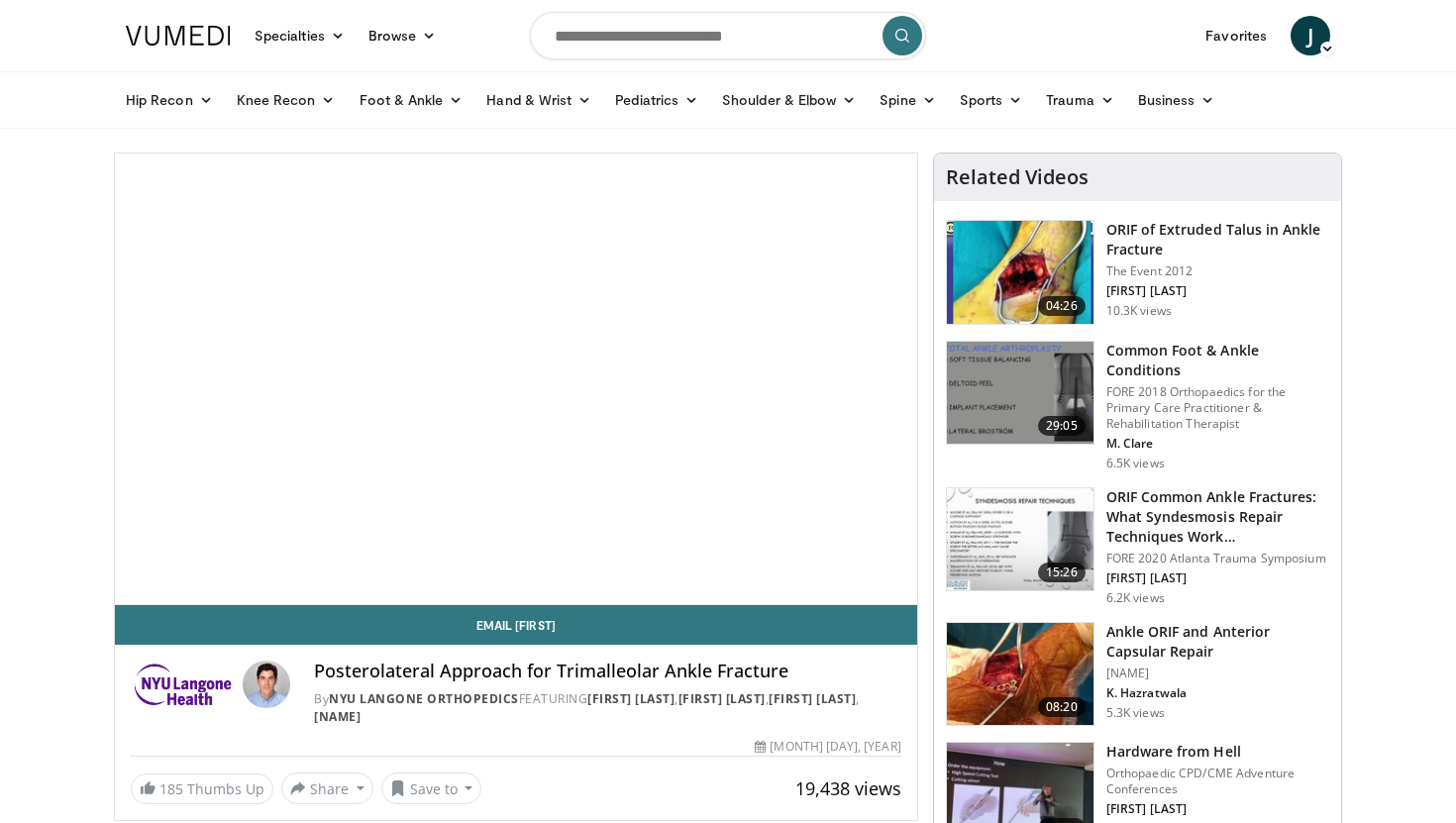scroll, scrollTop: 0, scrollLeft: 0, axis: both 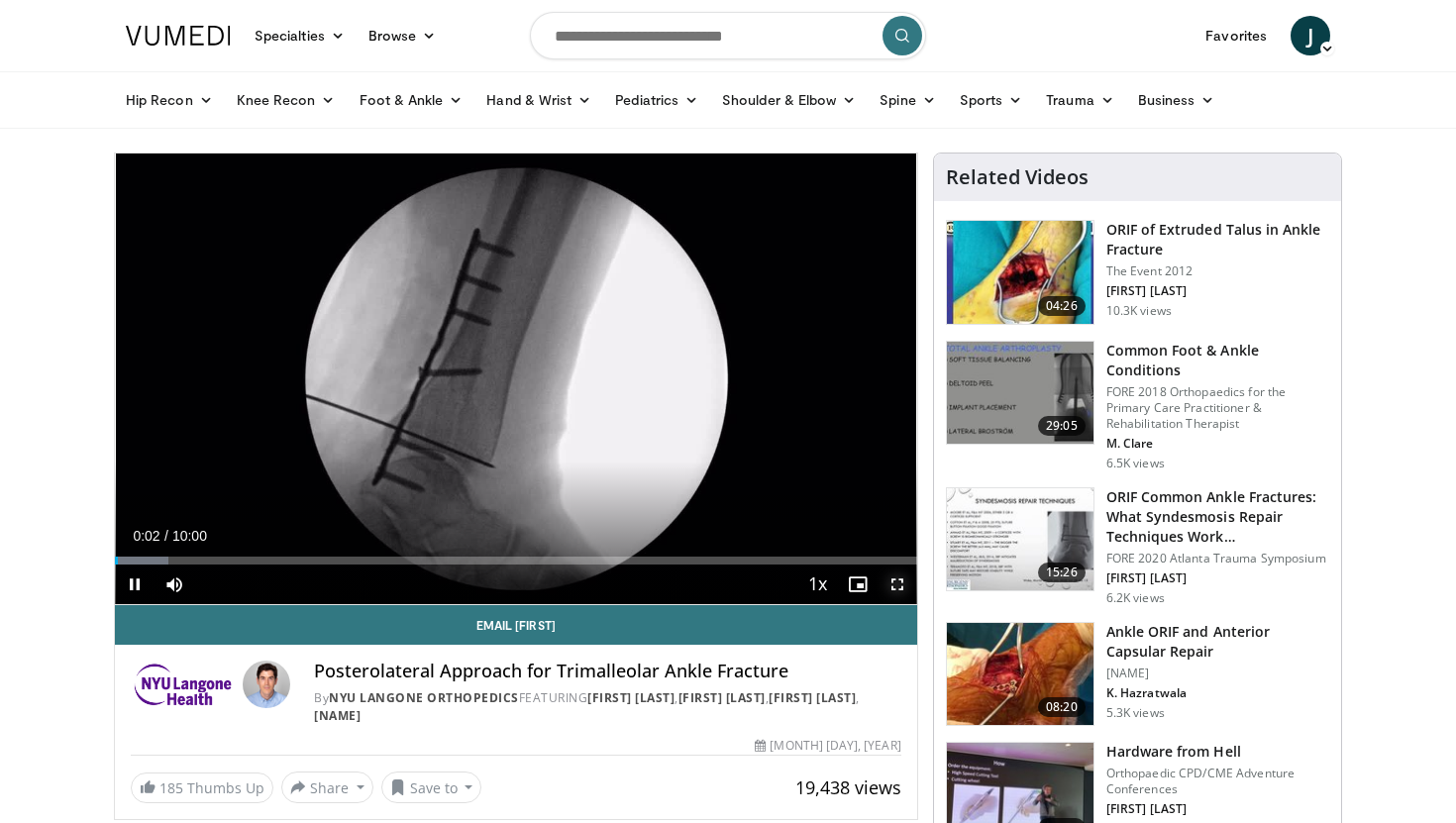 click at bounding box center [897, 584] 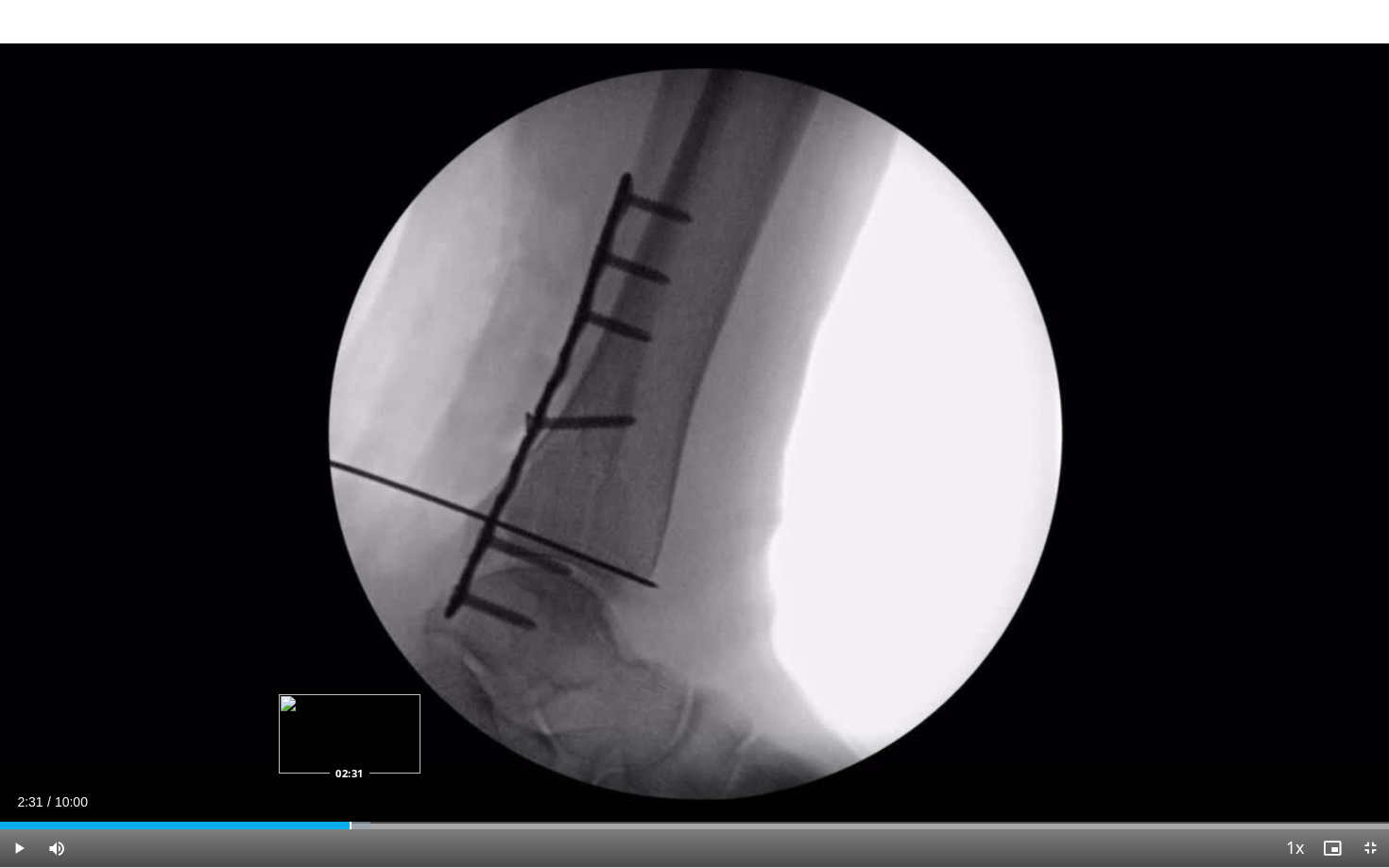 click at bounding box center (351, 825) 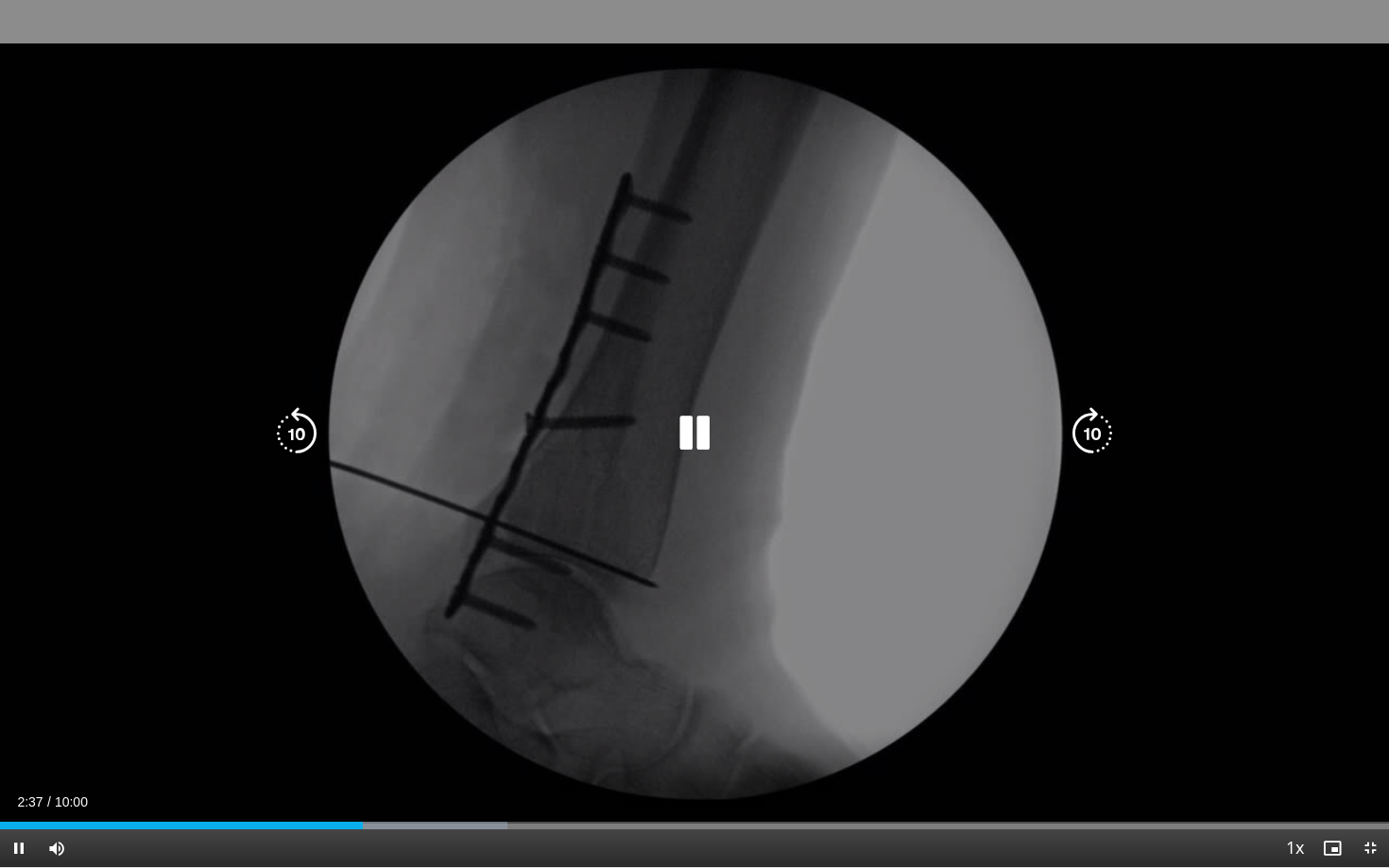 click at bounding box center [694, 434] 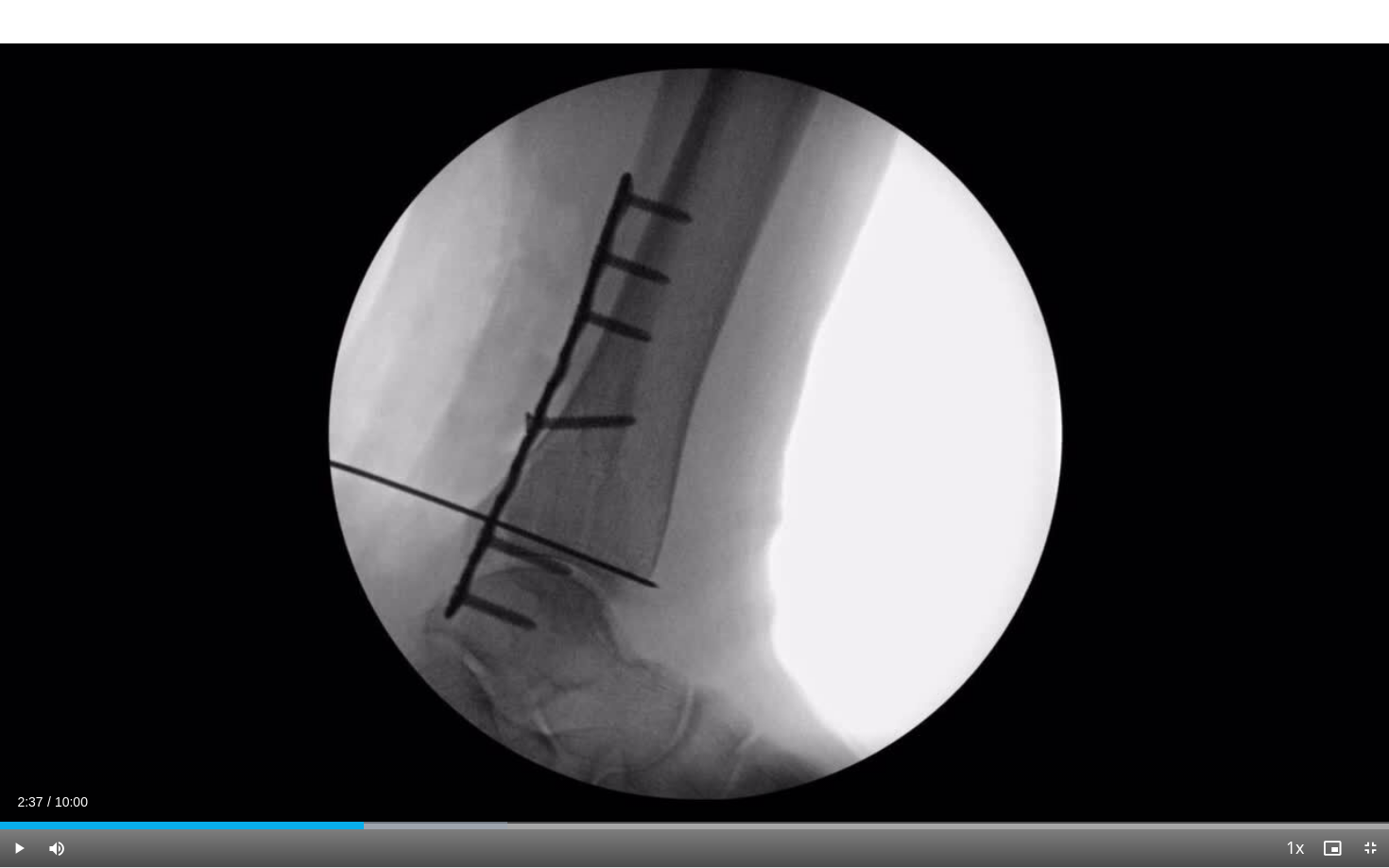 type 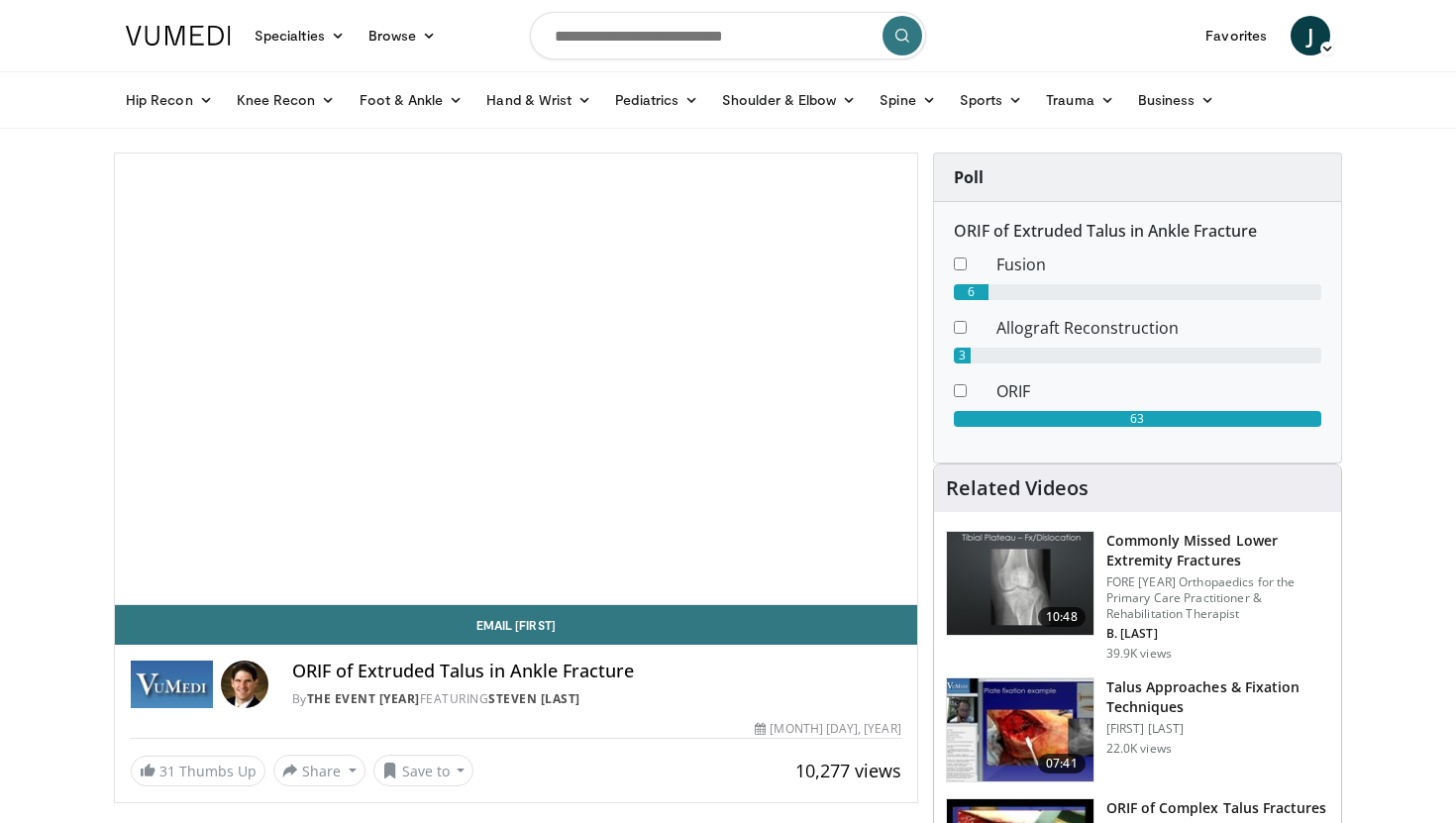 scroll, scrollTop: 0, scrollLeft: 0, axis: both 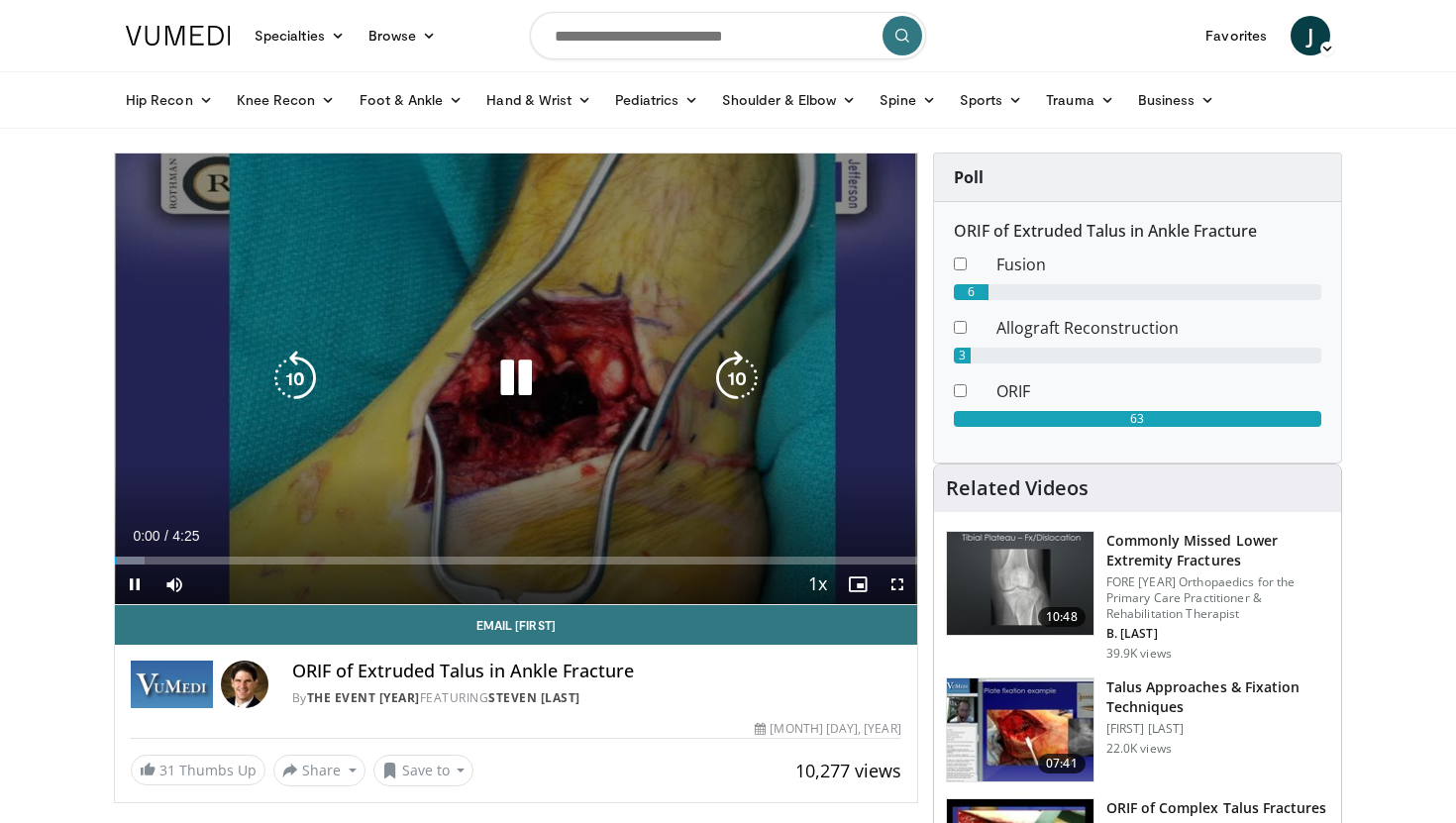 click at bounding box center (516, 378) 